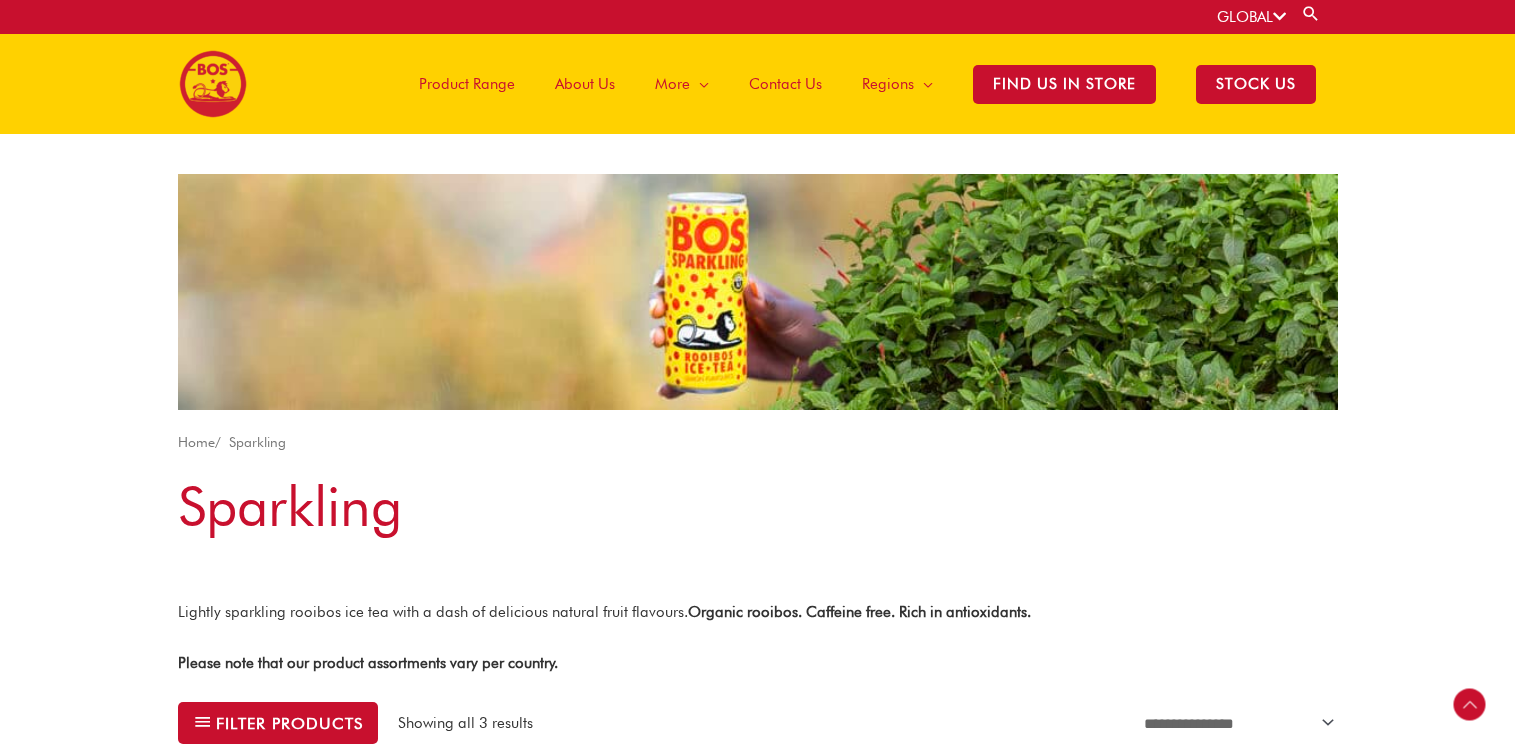 scroll, scrollTop: 600, scrollLeft: 0, axis: vertical 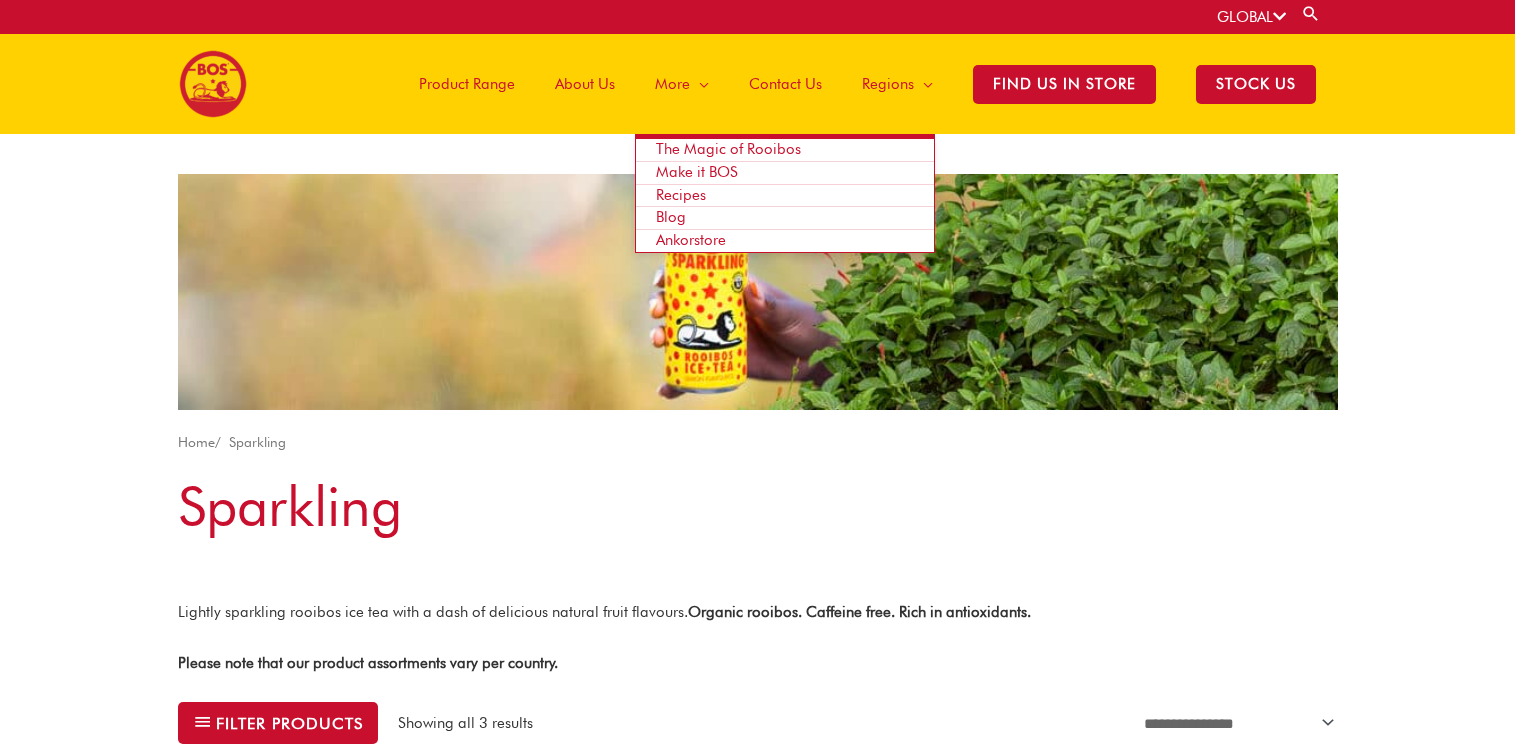 click on "Recipes" at bounding box center (681, 195) 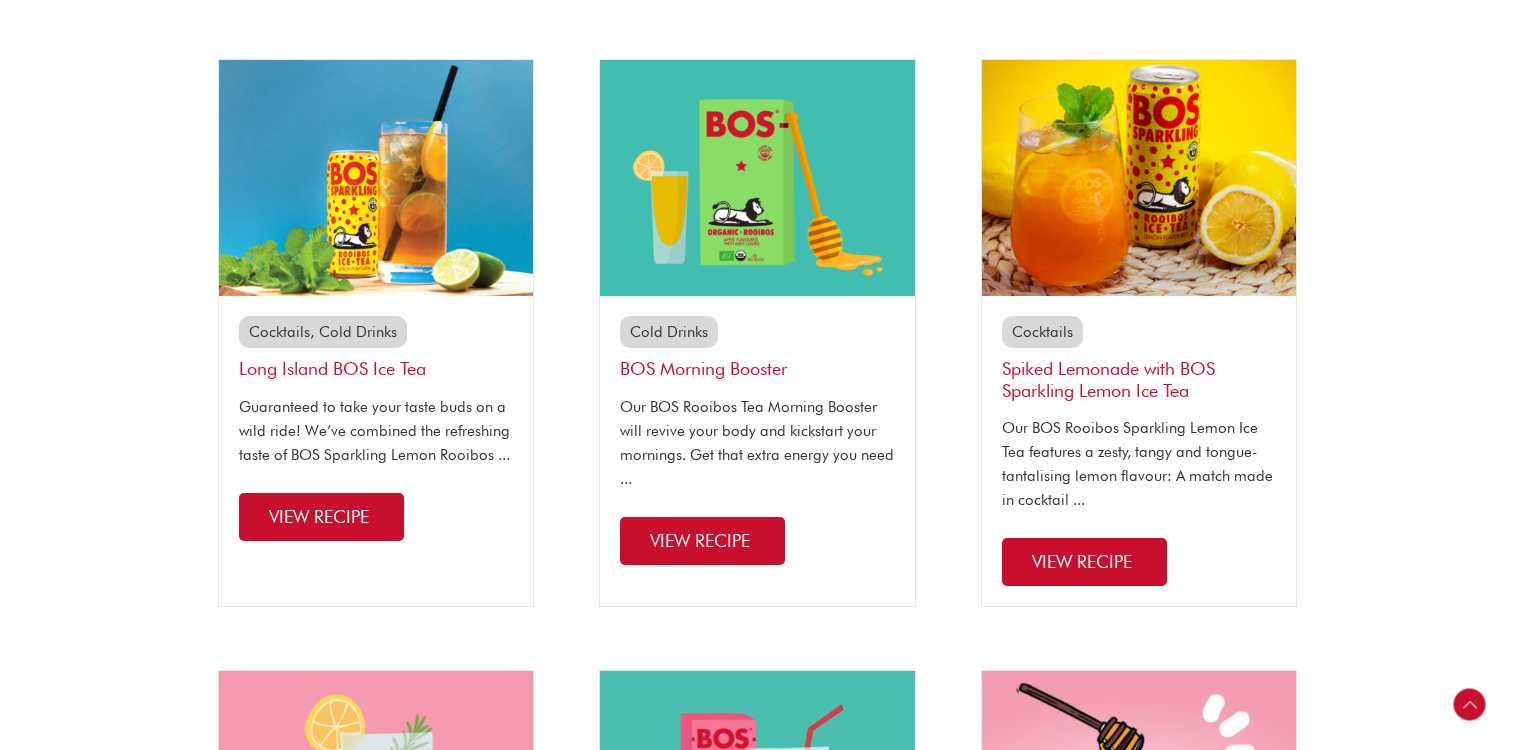 scroll, scrollTop: 442, scrollLeft: 0, axis: vertical 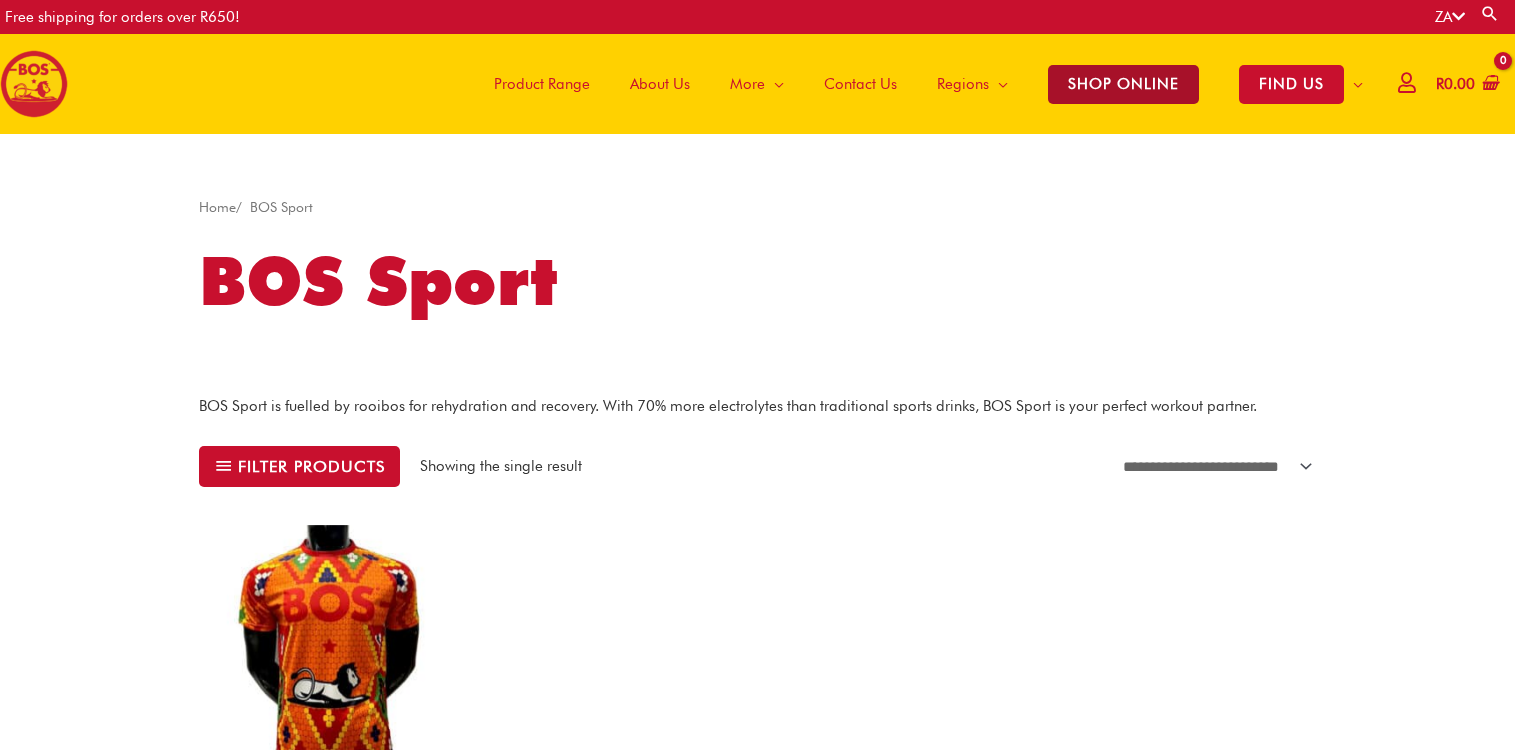 click on "SHOP ONLINE" at bounding box center (1123, 84) 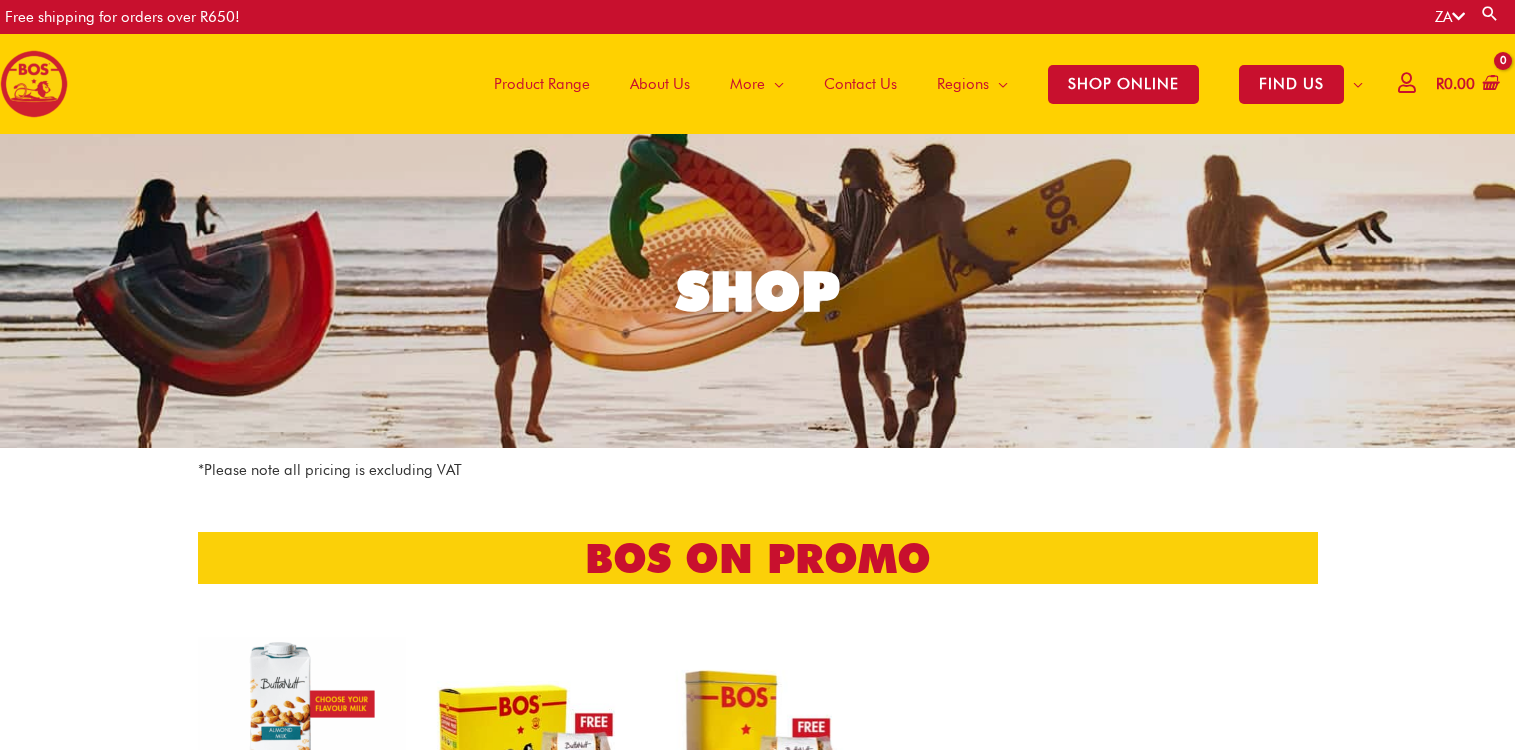 scroll, scrollTop: 0, scrollLeft: 0, axis: both 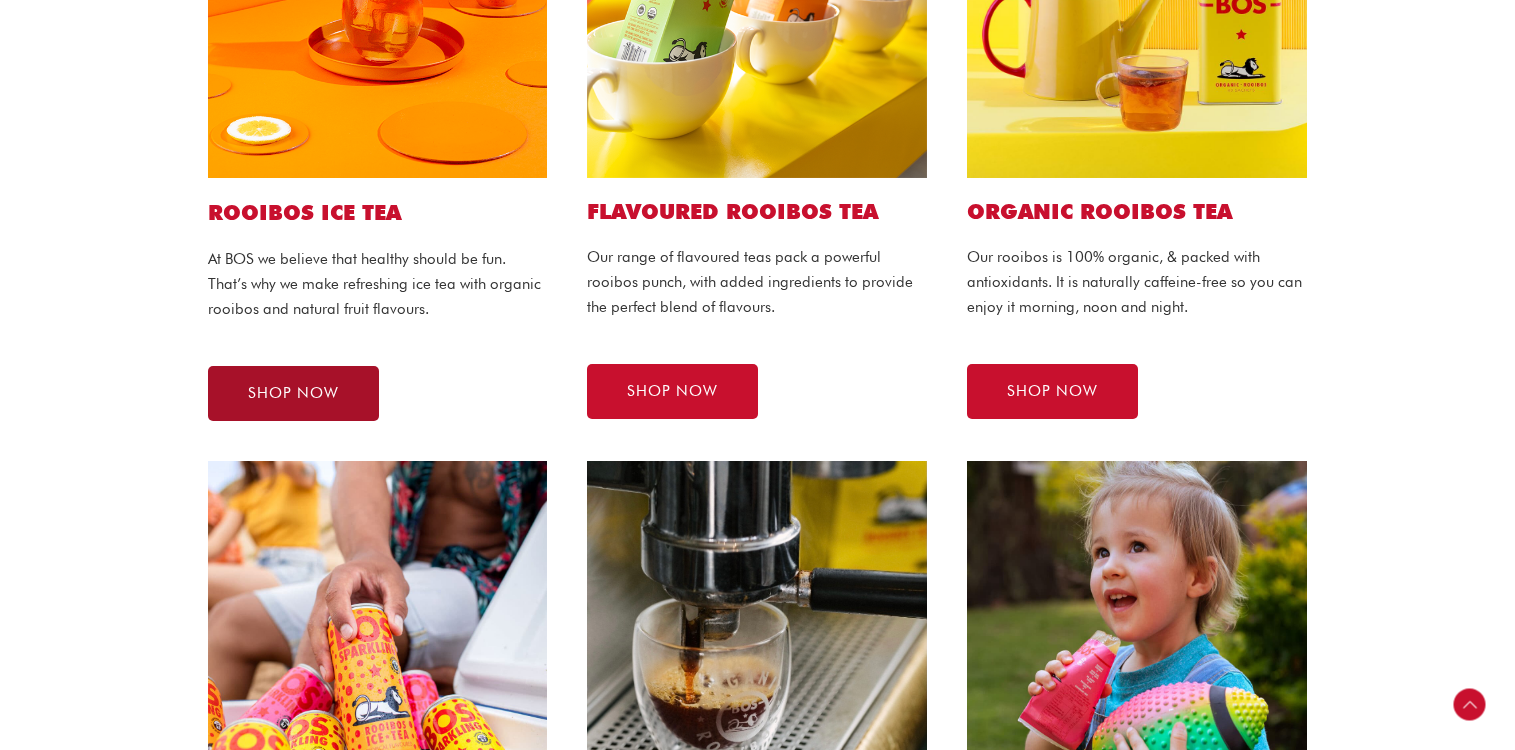 drag, startPoint x: 264, startPoint y: 370, endPoint x: 287, endPoint y: 168, distance: 203.30519 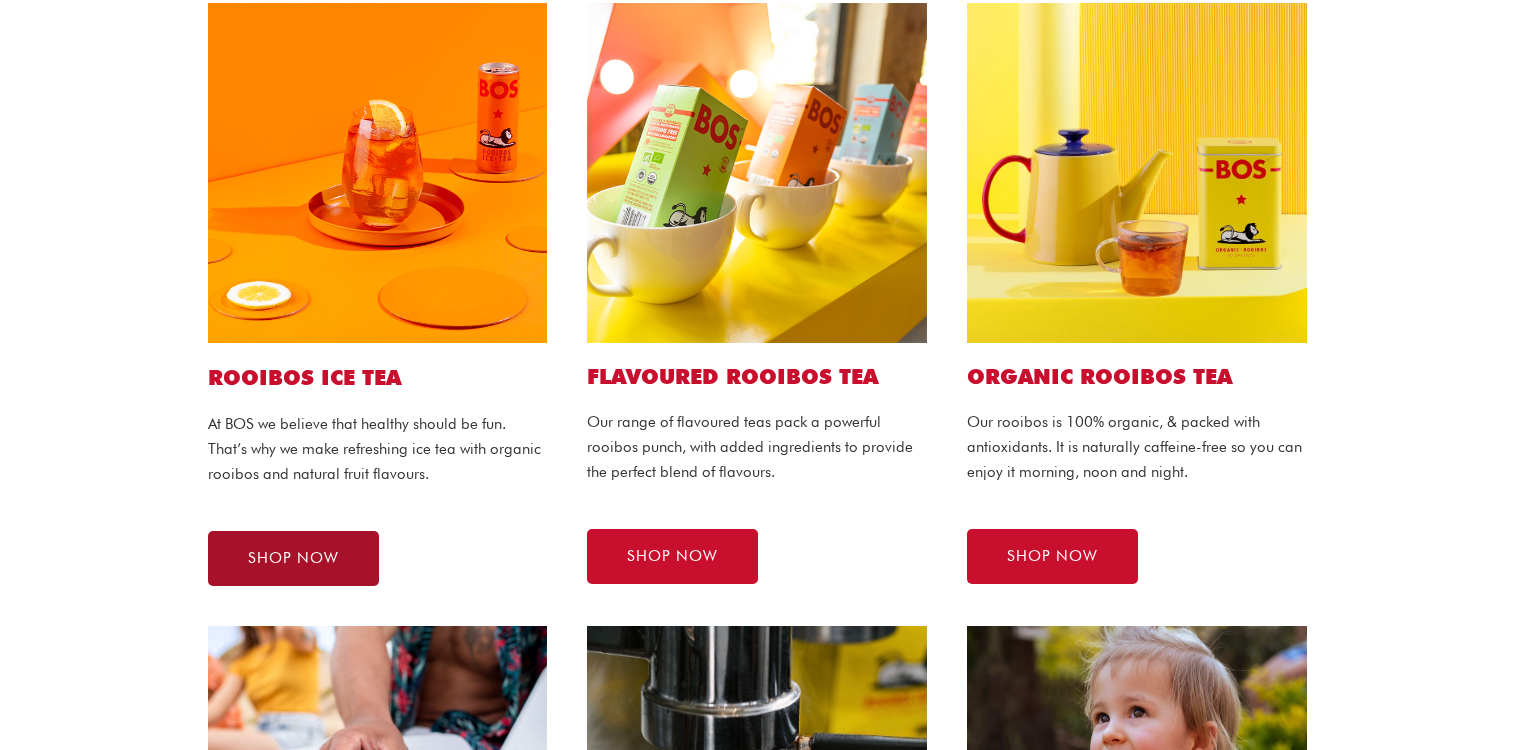 scroll, scrollTop: 885, scrollLeft: 0, axis: vertical 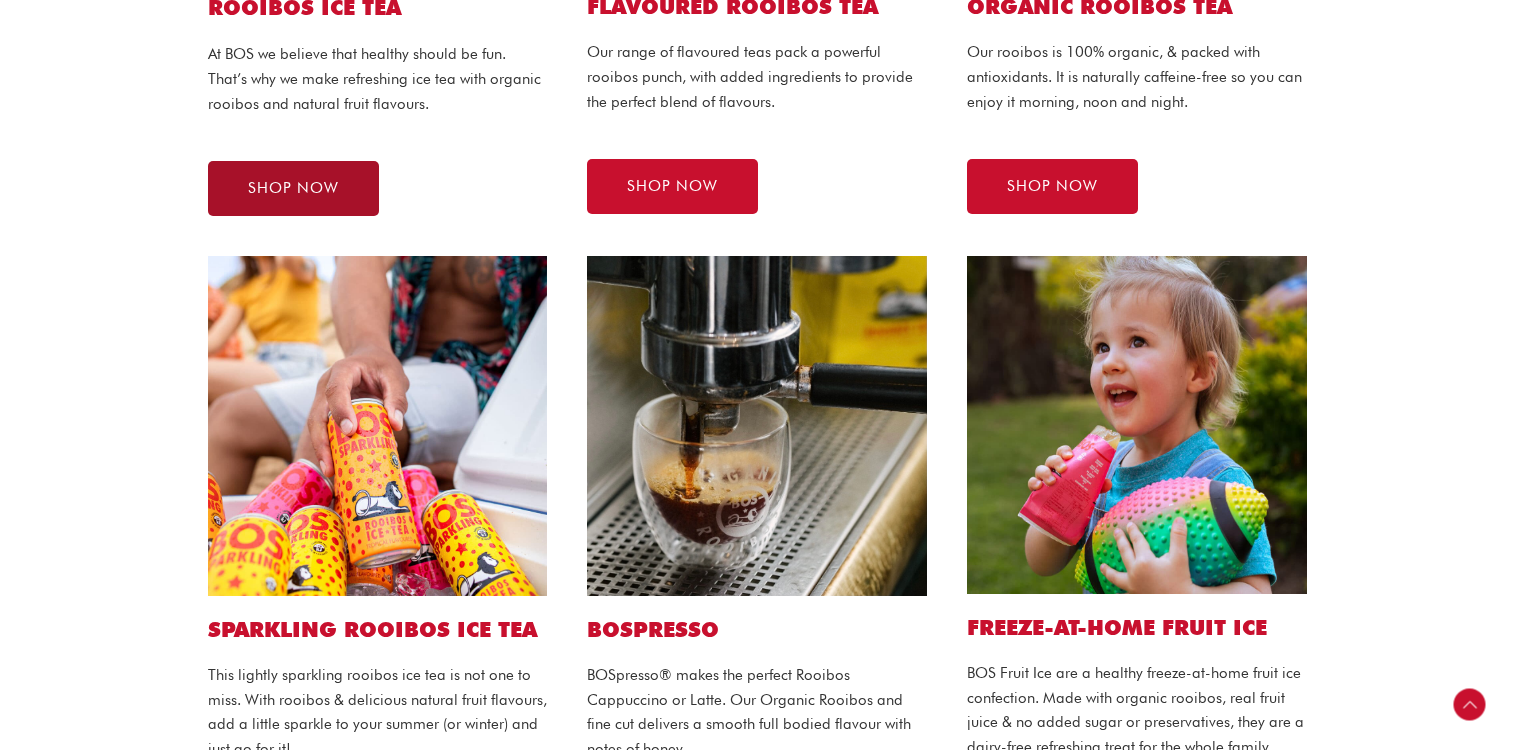 click on "SHOP NOW" at bounding box center (293, 188) 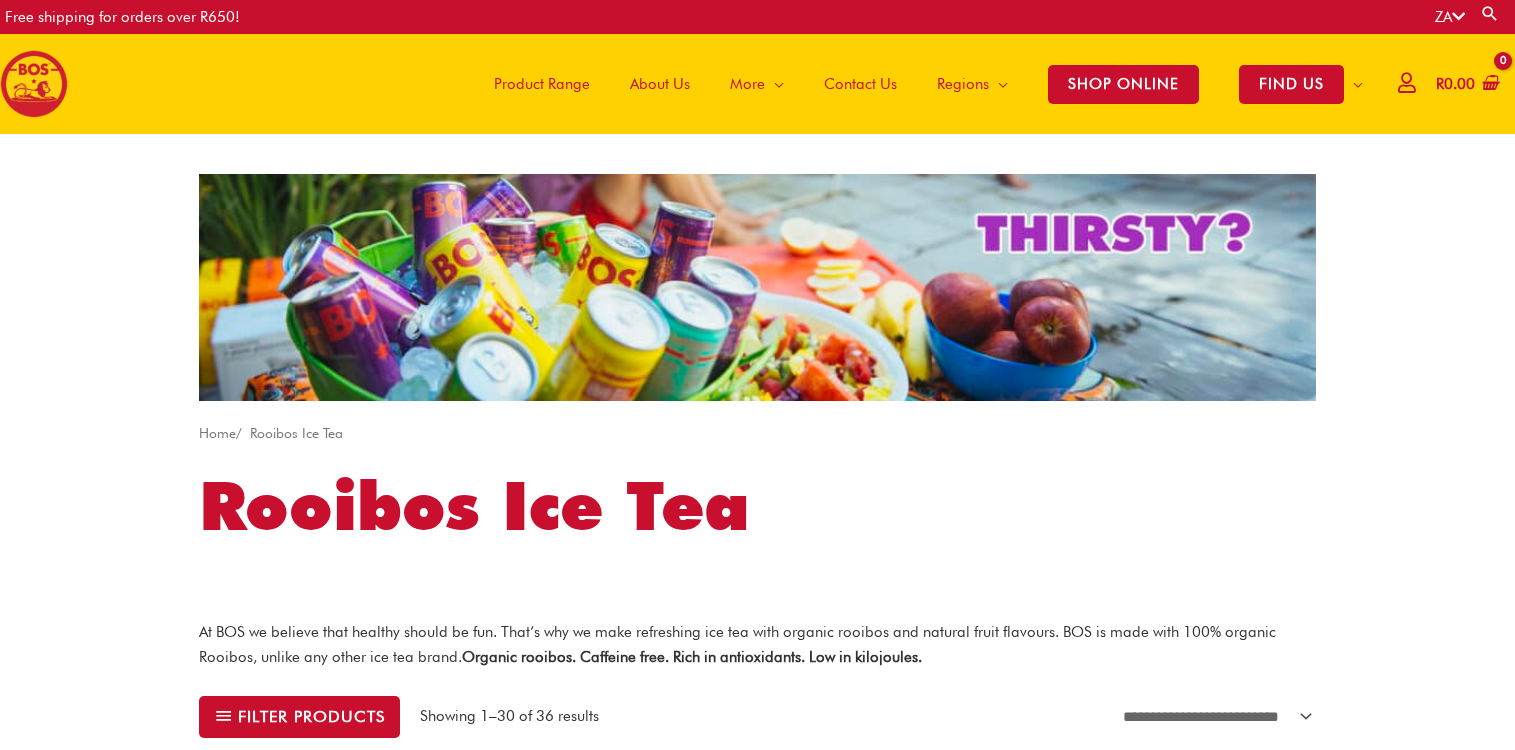 scroll, scrollTop: 0, scrollLeft: 0, axis: both 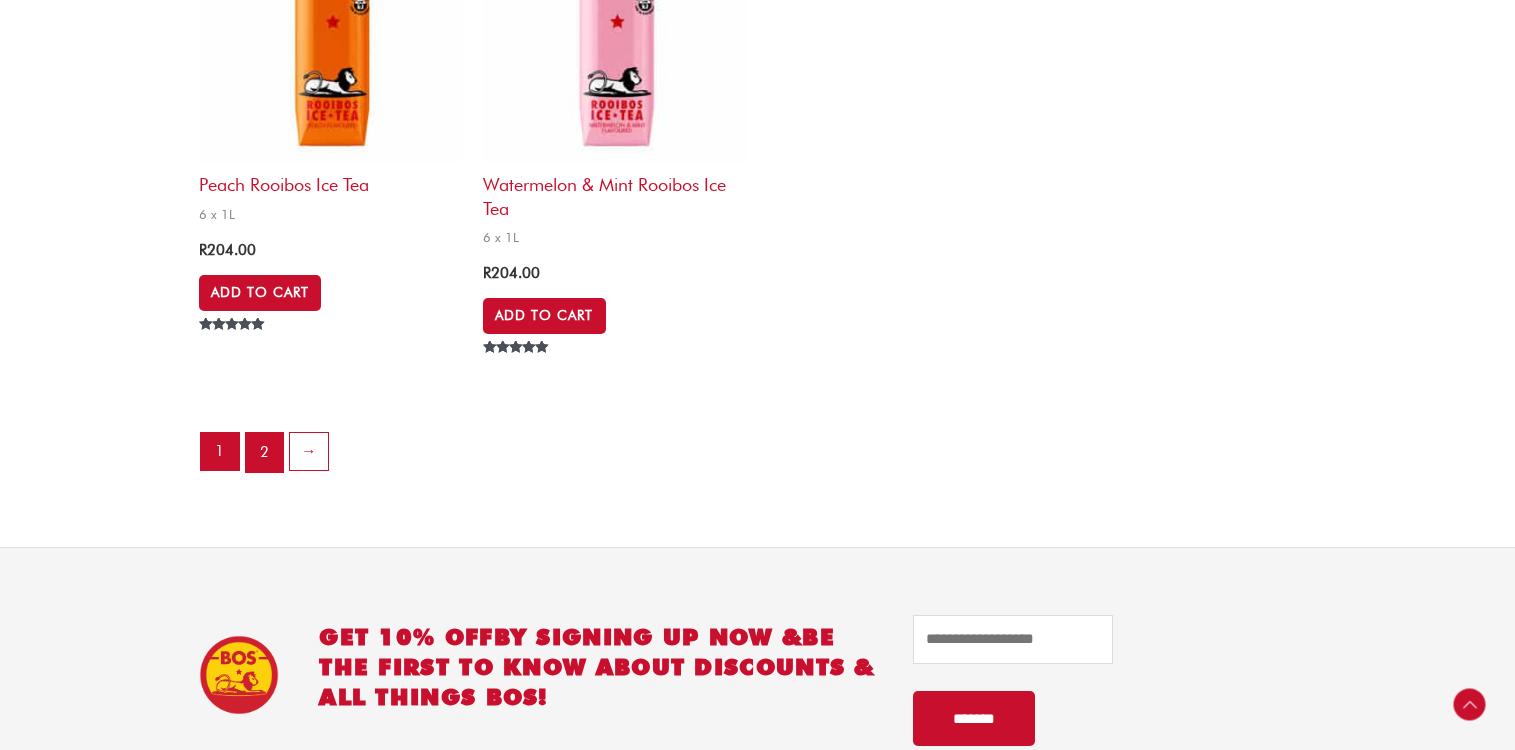 click on "2" at bounding box center [265, 453] 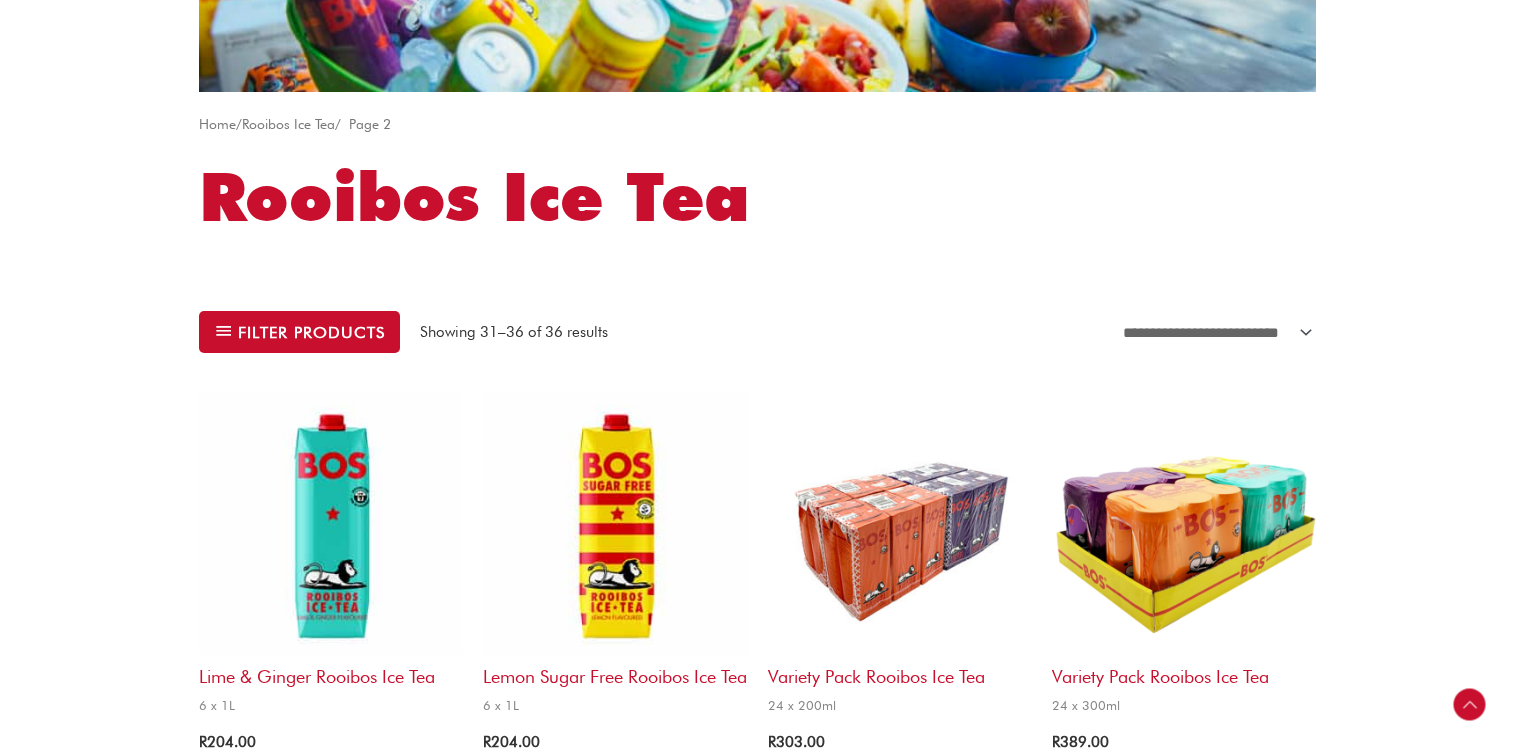 scroll, scrollTop: 799, scrollLeft: 0, axis: vertical 